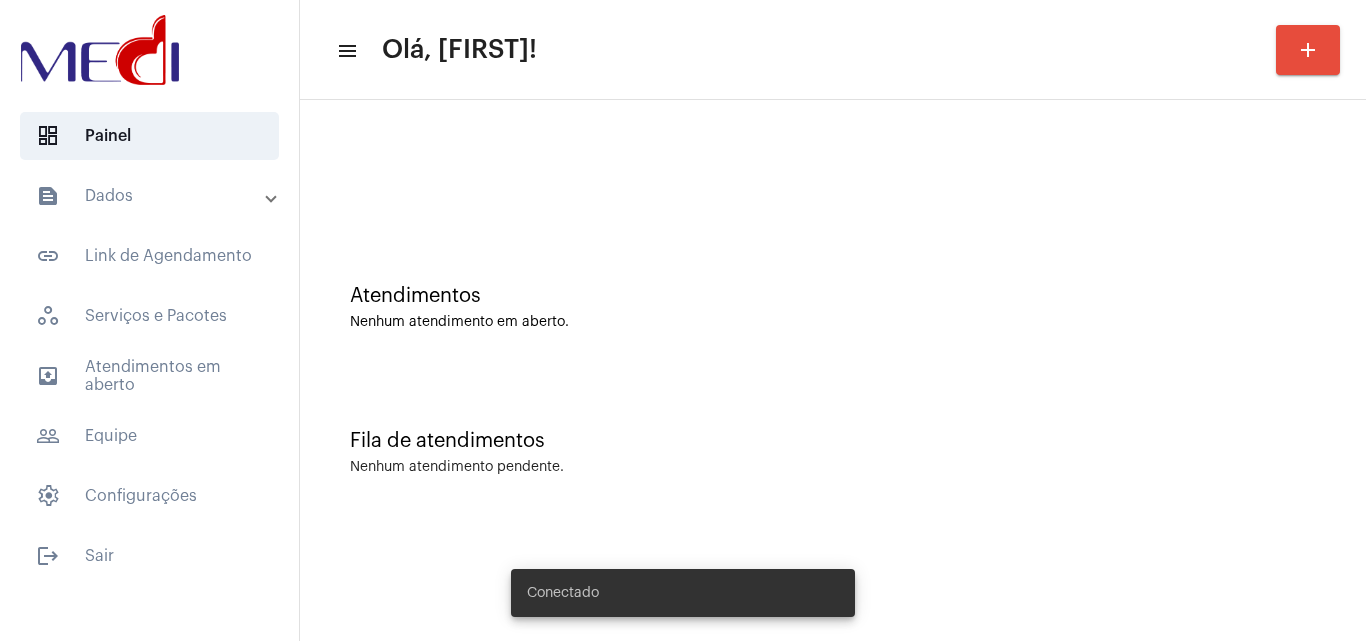 scroll, scrollTop: 0, scrollLeft: 0, axis: both 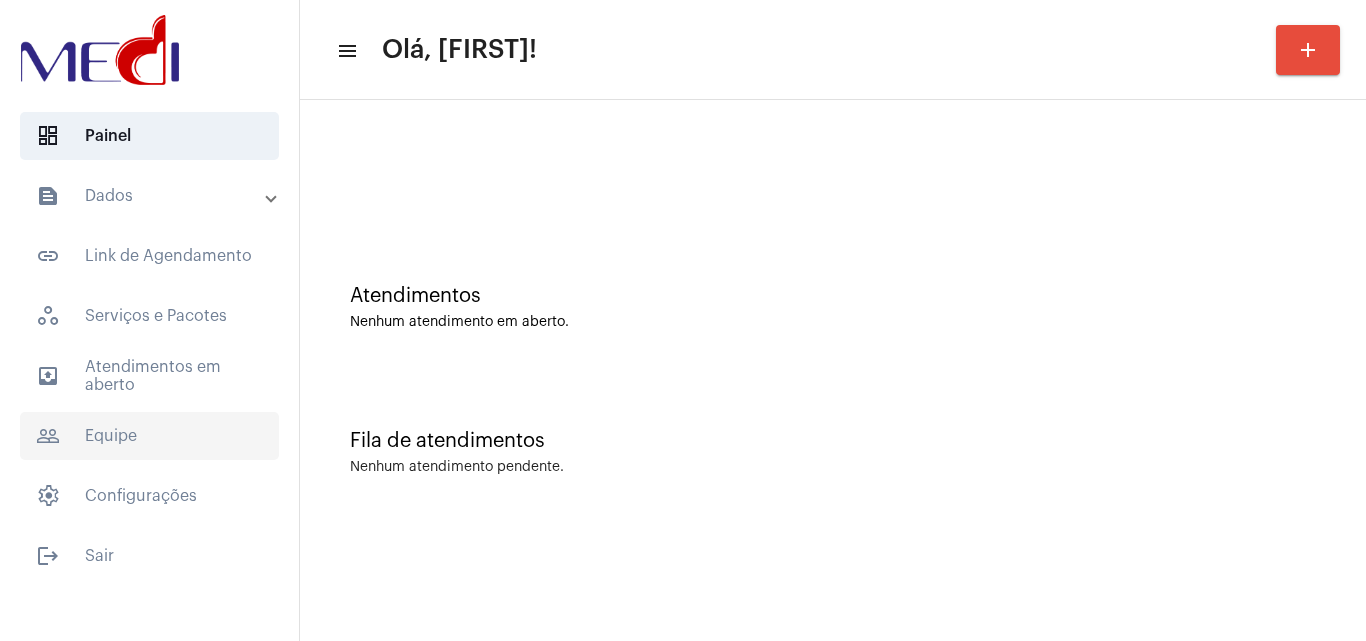 click on "people_outline  Equipe" 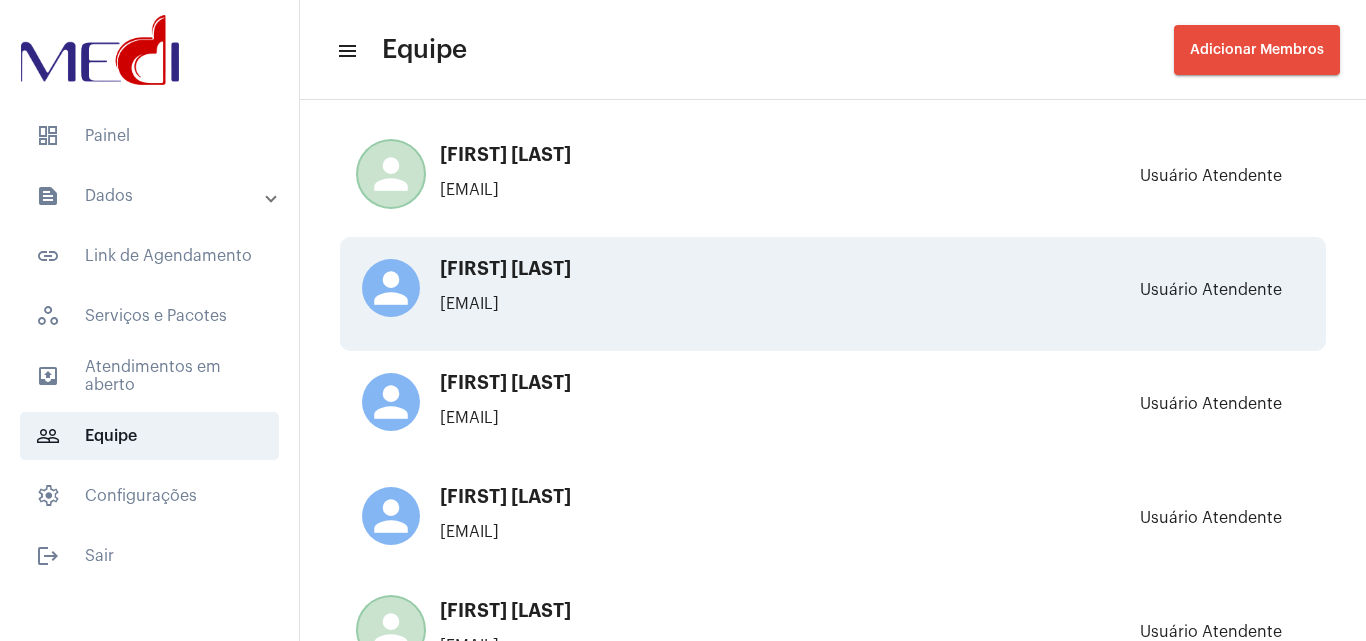 scroll, scrollTop: 0, scrollLeft: 0, axis: both 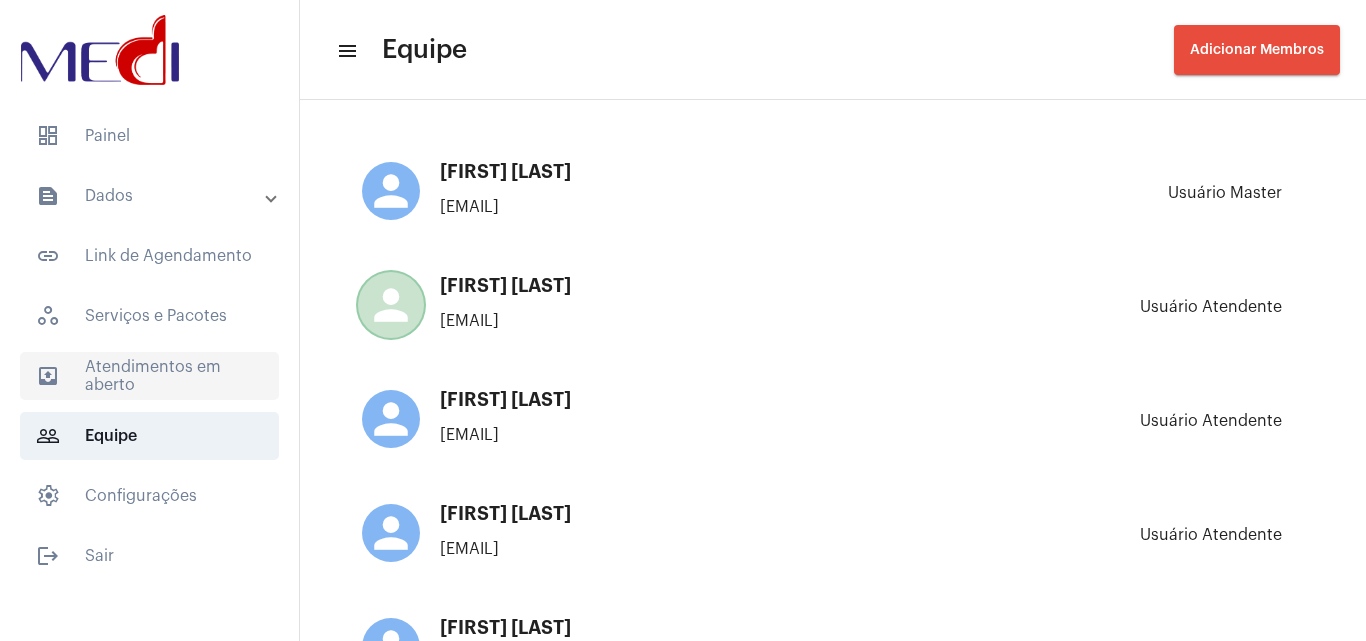 click on "outbox_outline  Atendimentos em aberto" 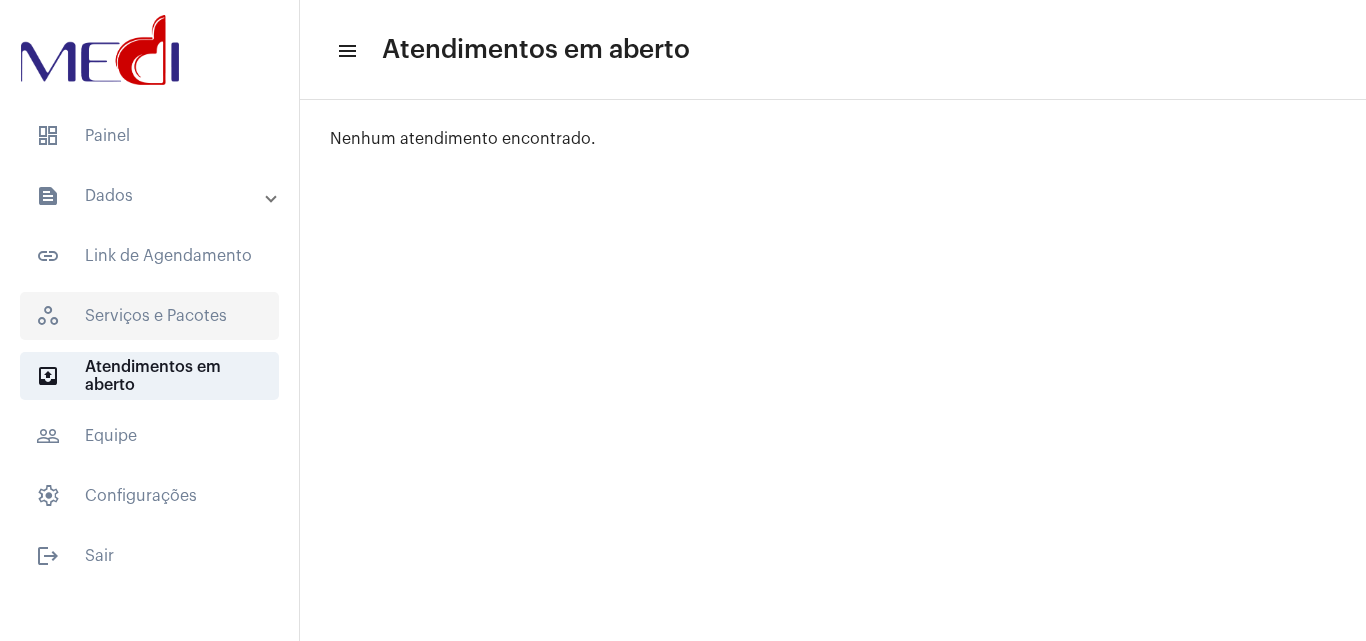 click on "workspaces_outlined   Serviços e Pacotes" 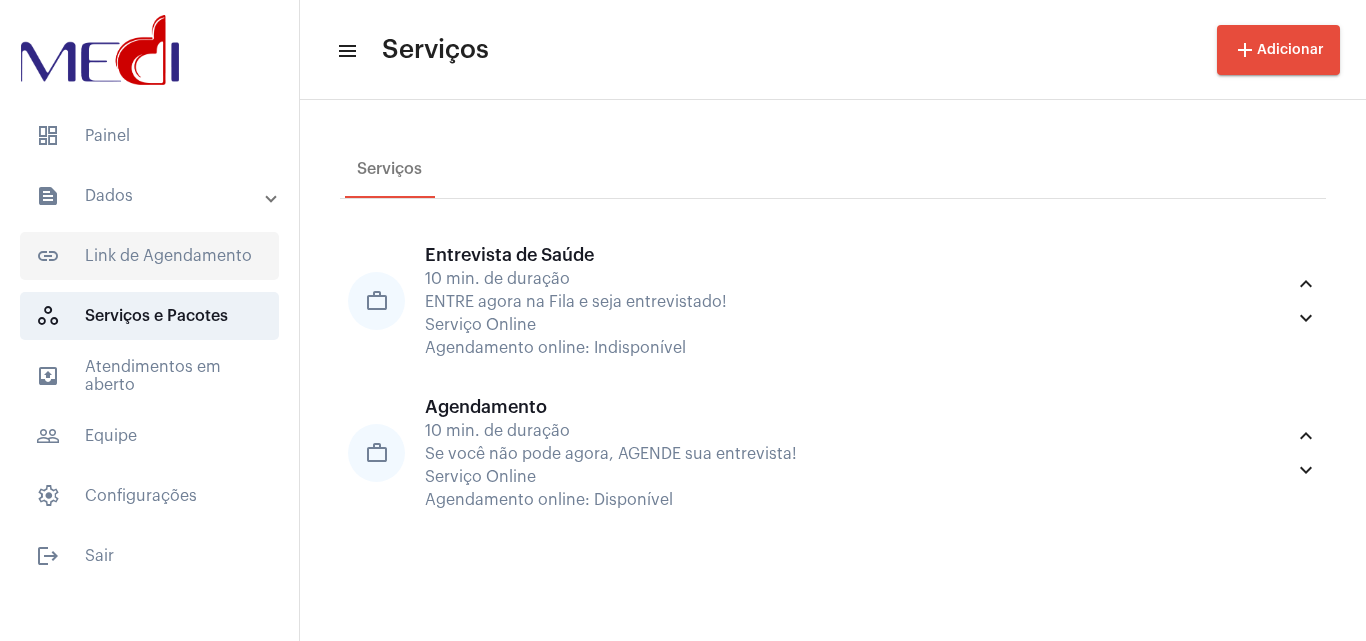 click on "link_outlined  Link de Agendamento" 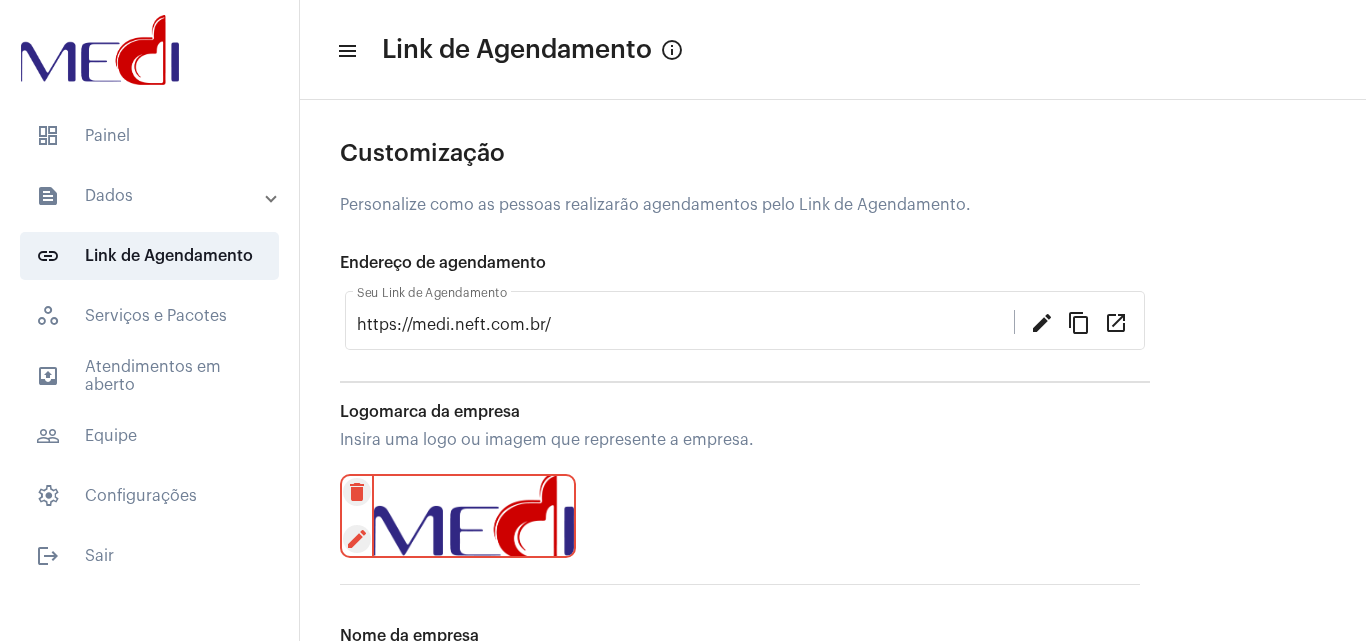 click on "text_snippet_outlined  Dados" at bounding box center [151, 196] 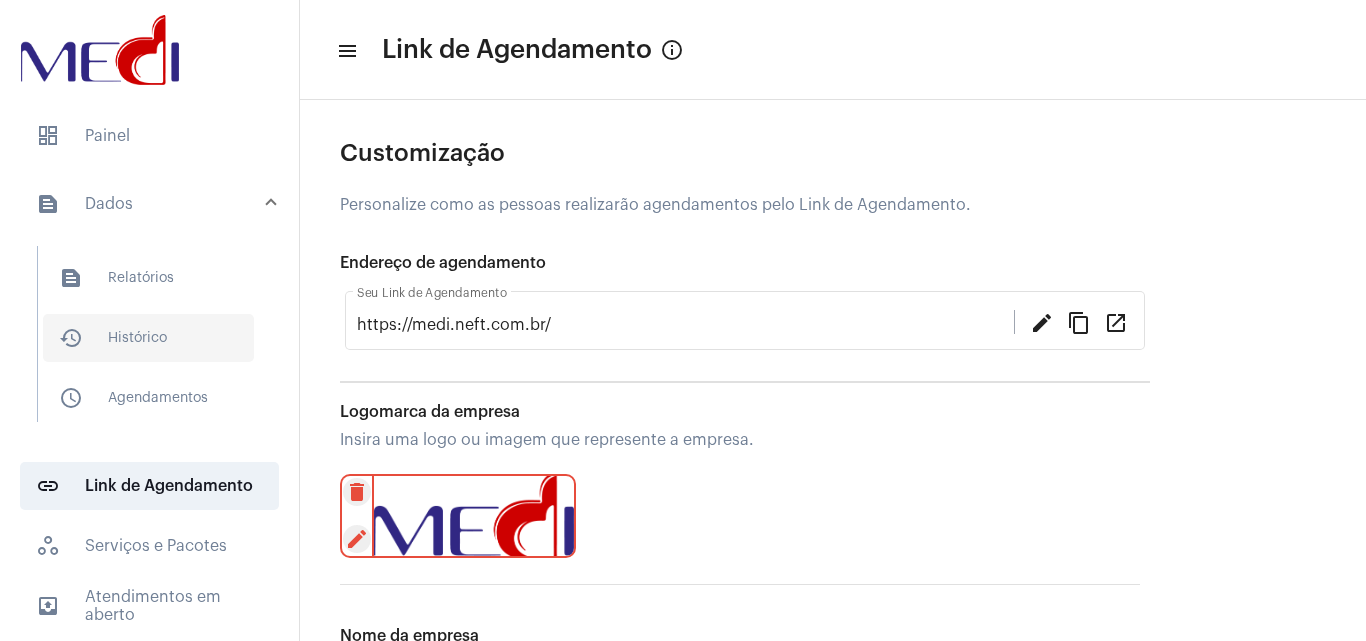 click on "history_outlined  Histórico" at bounding box center (148, 338) 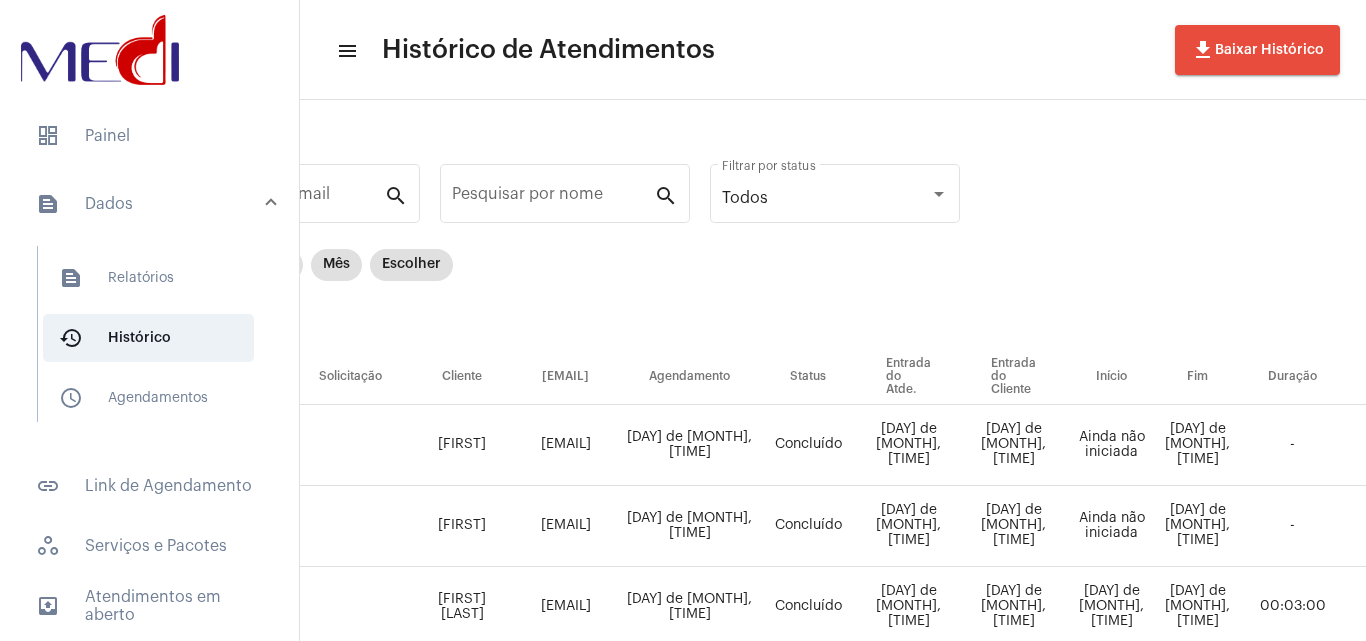 scroll, scrollTop: 0, scrollLeft: 0, axis: both 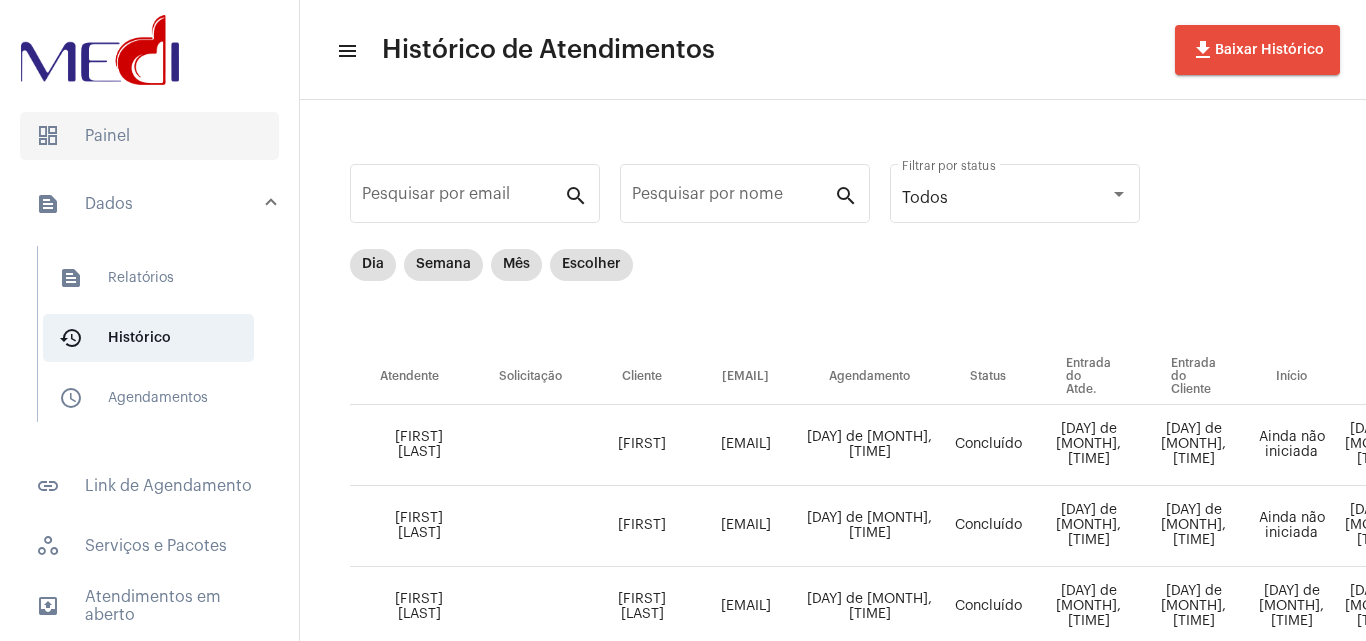click on "dashboard   Painel" 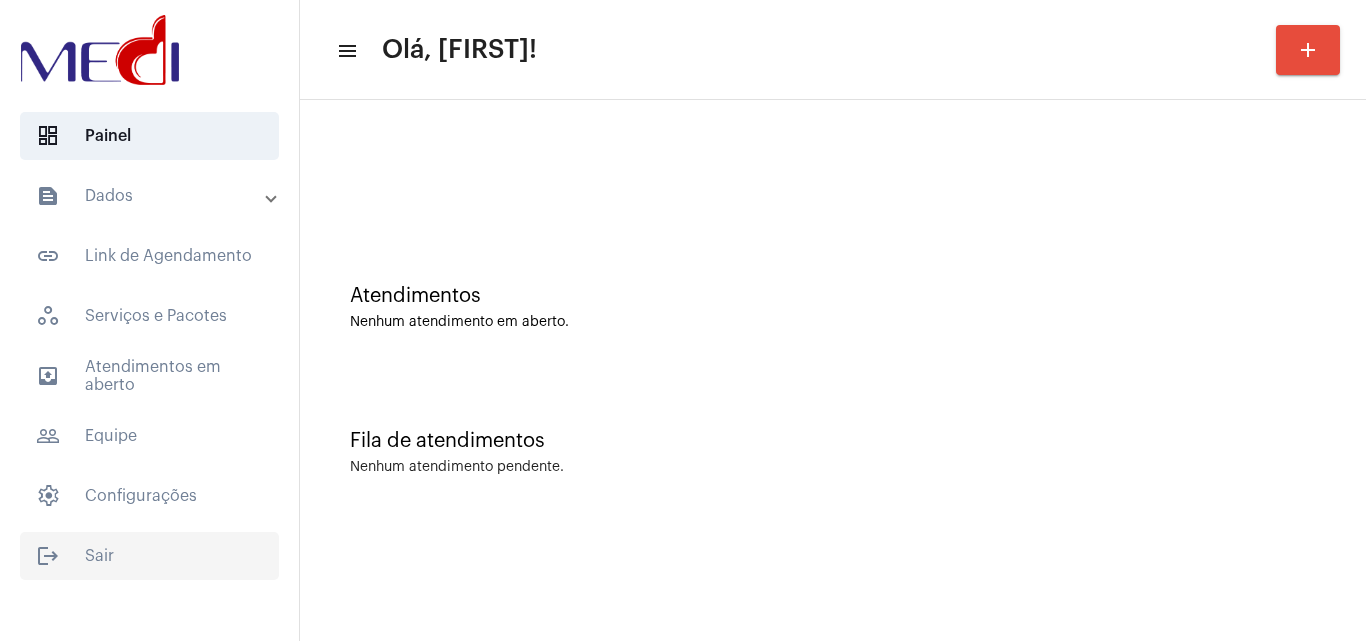 click on "logout  Sair" 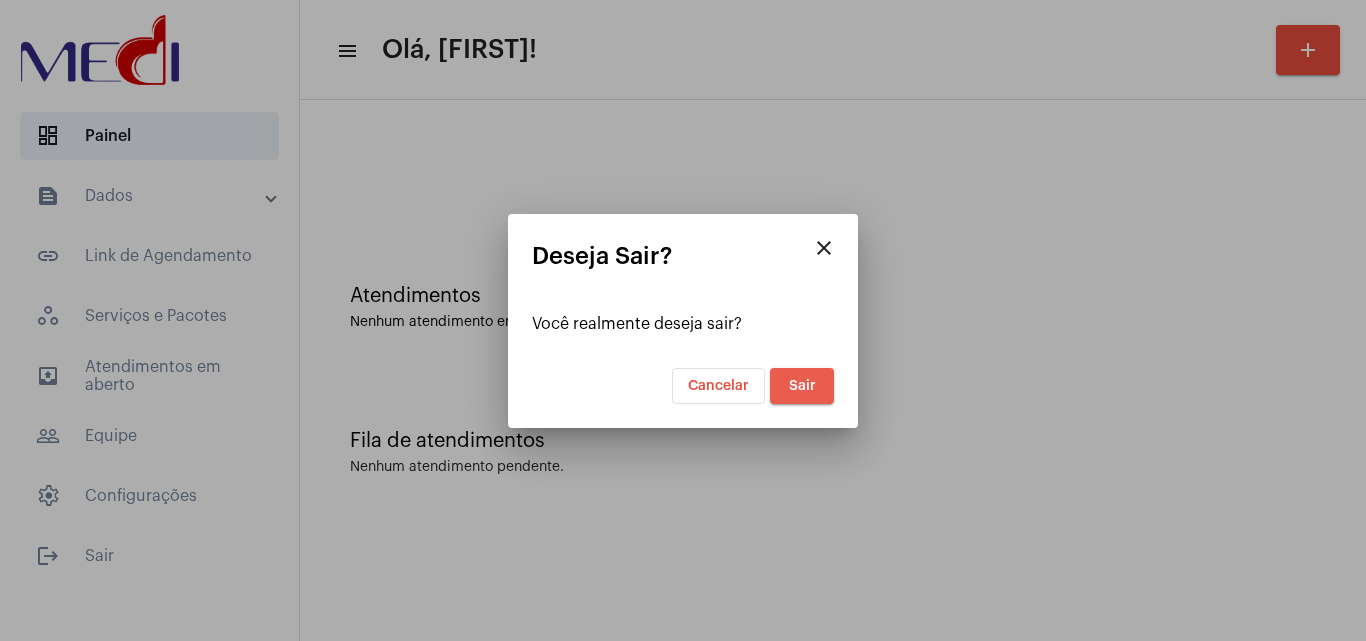 click on "Sair" at bounding box center [802, 386] 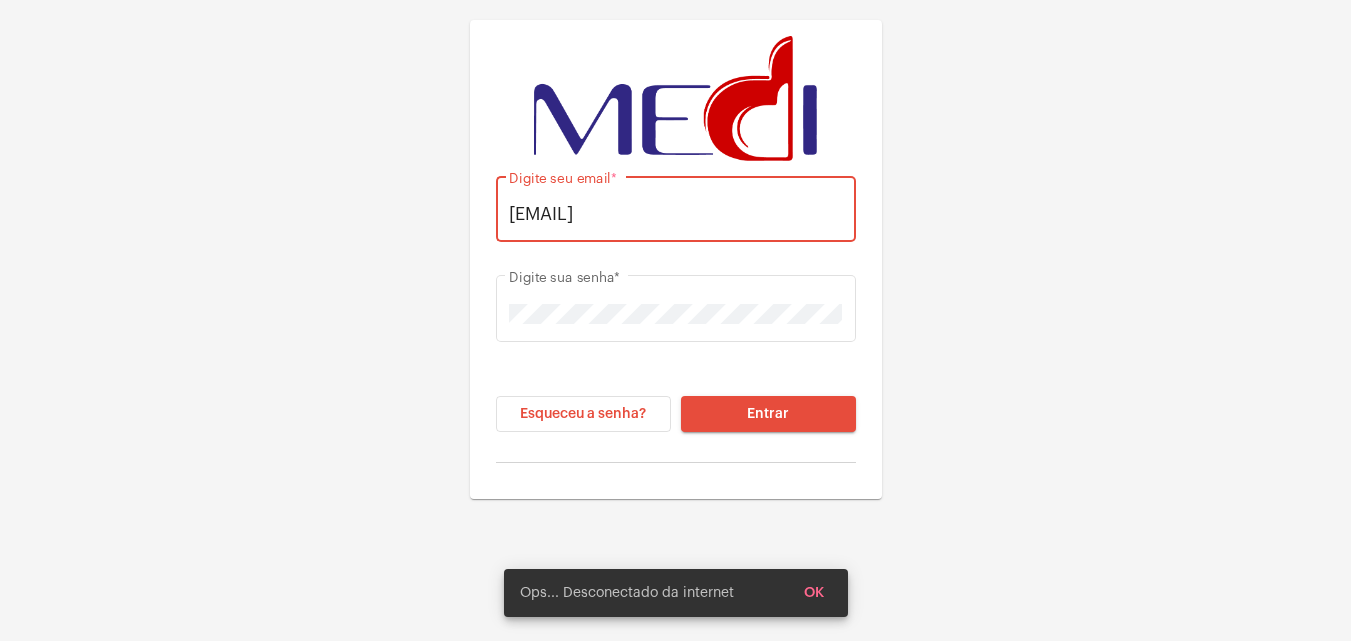 click on "yanca.medi@gmail.com" at bounding box center [675, 214] 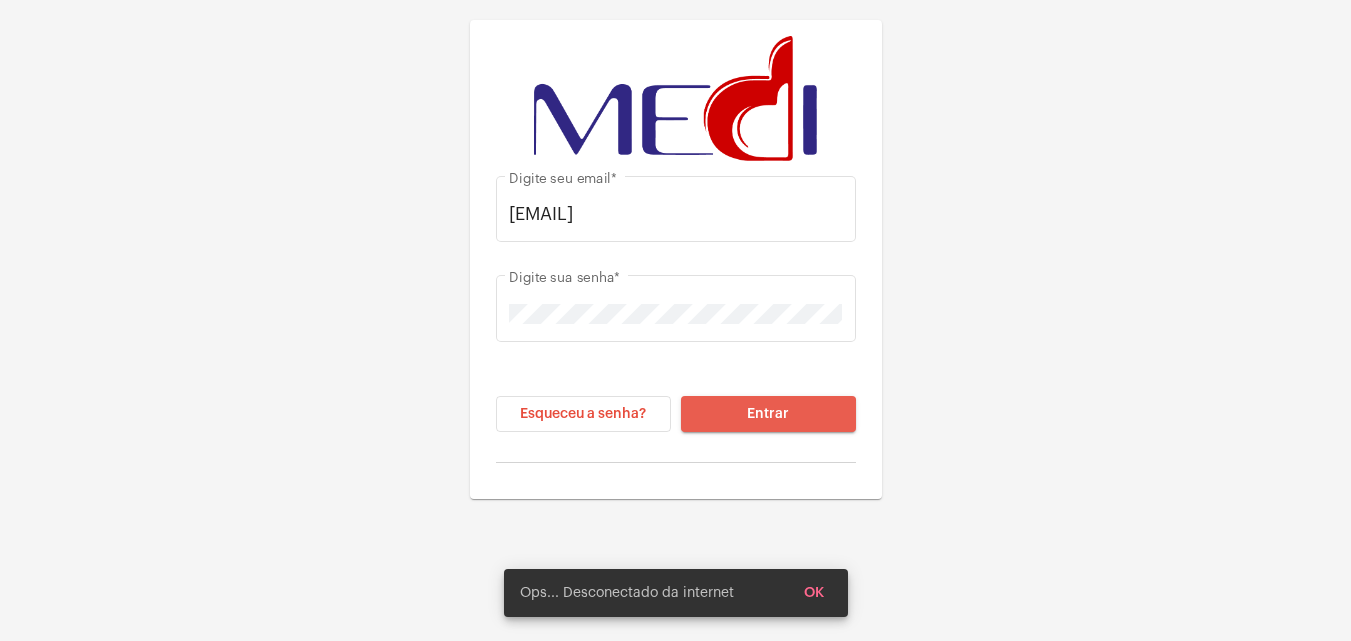 click on "Entrar" 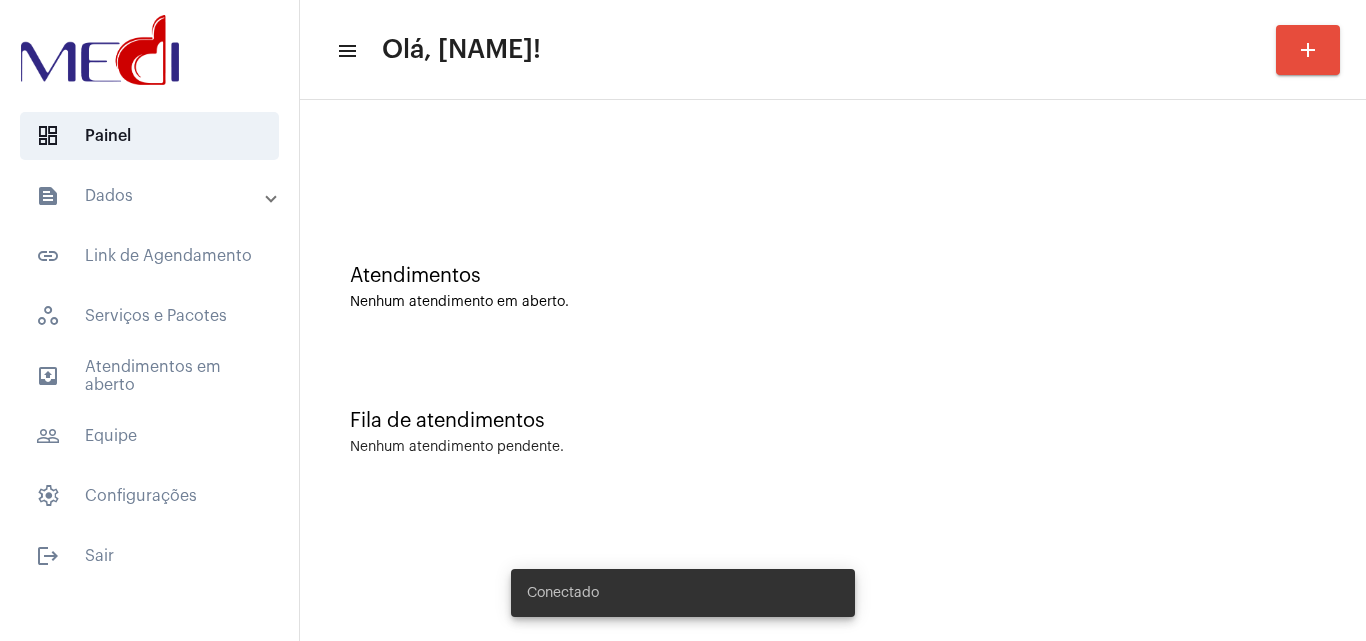 scroll, scrollTop: 0, scrollLeft: 0, axis: both 